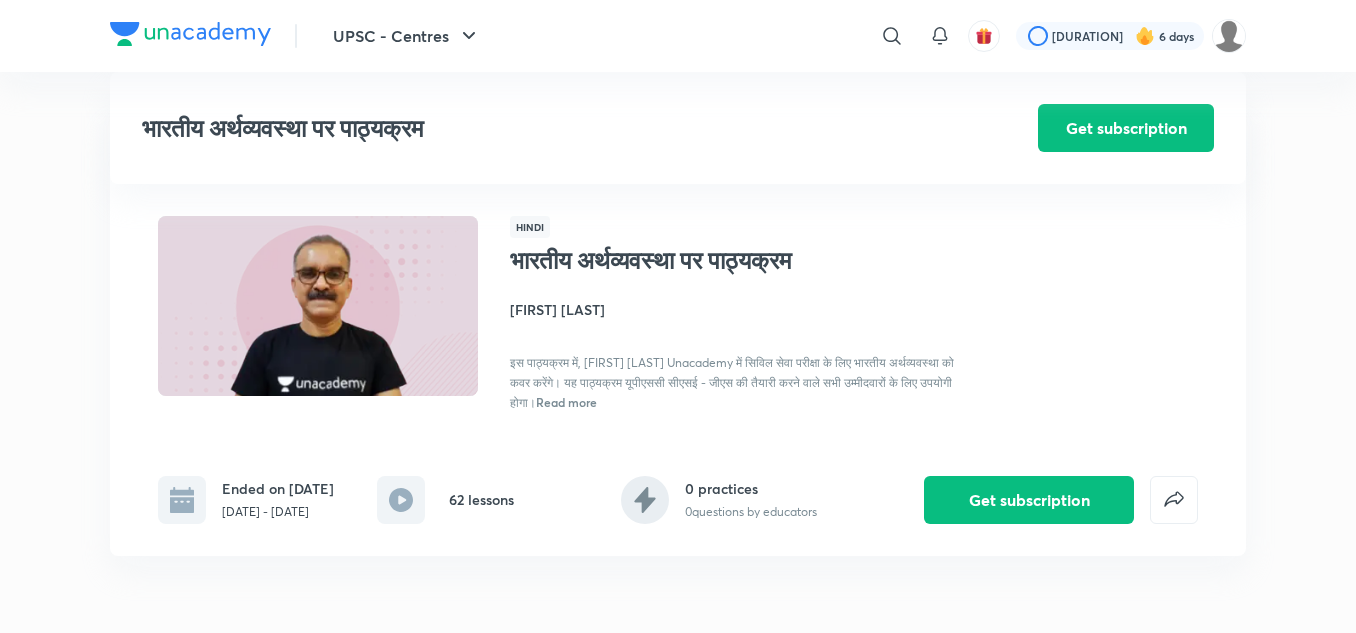 scroll, scrollTop: 9050, scrollLeft: 0, axis: vertical 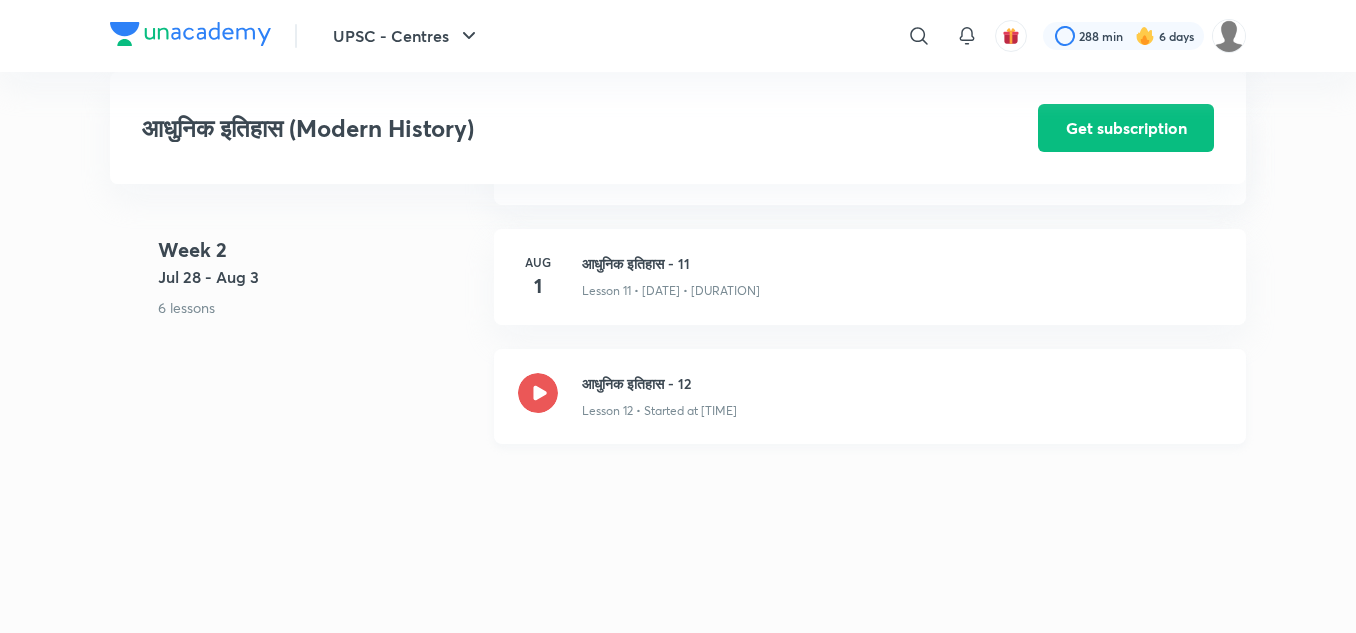 click on "आधुनिक इतिहास - 12" at bounding box center (902, -1272) 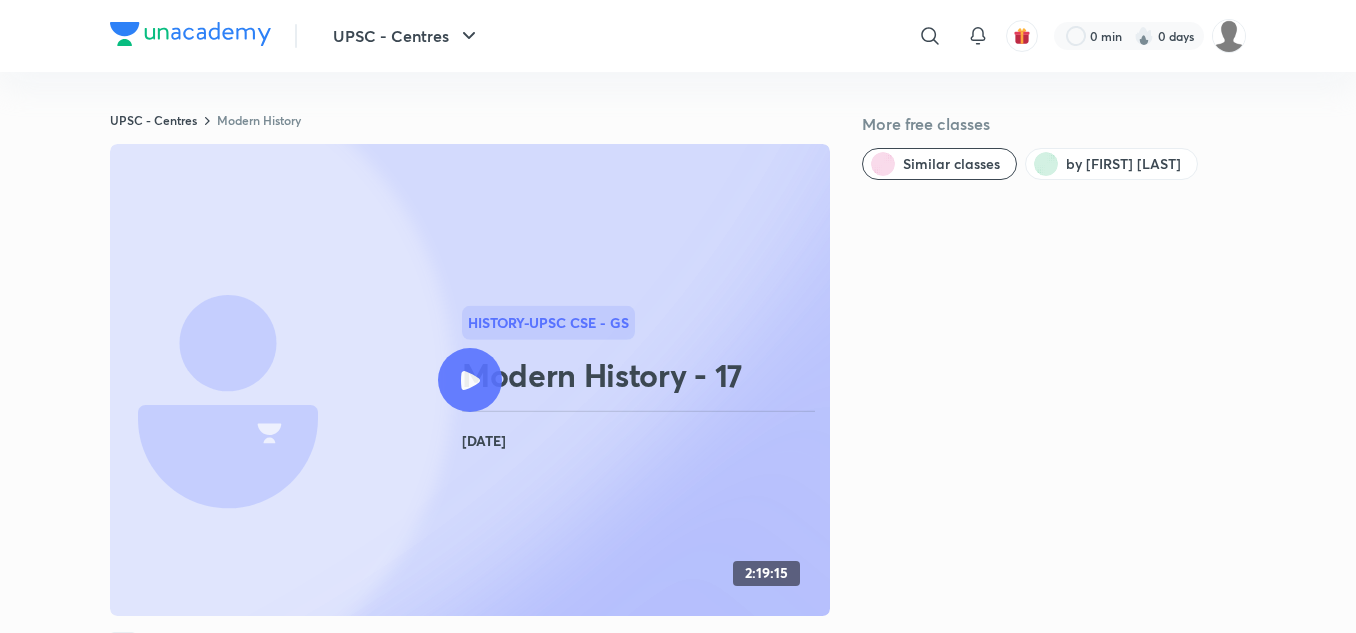 scroll, scrollTop: 0, scrollLeft: 0, axis: both 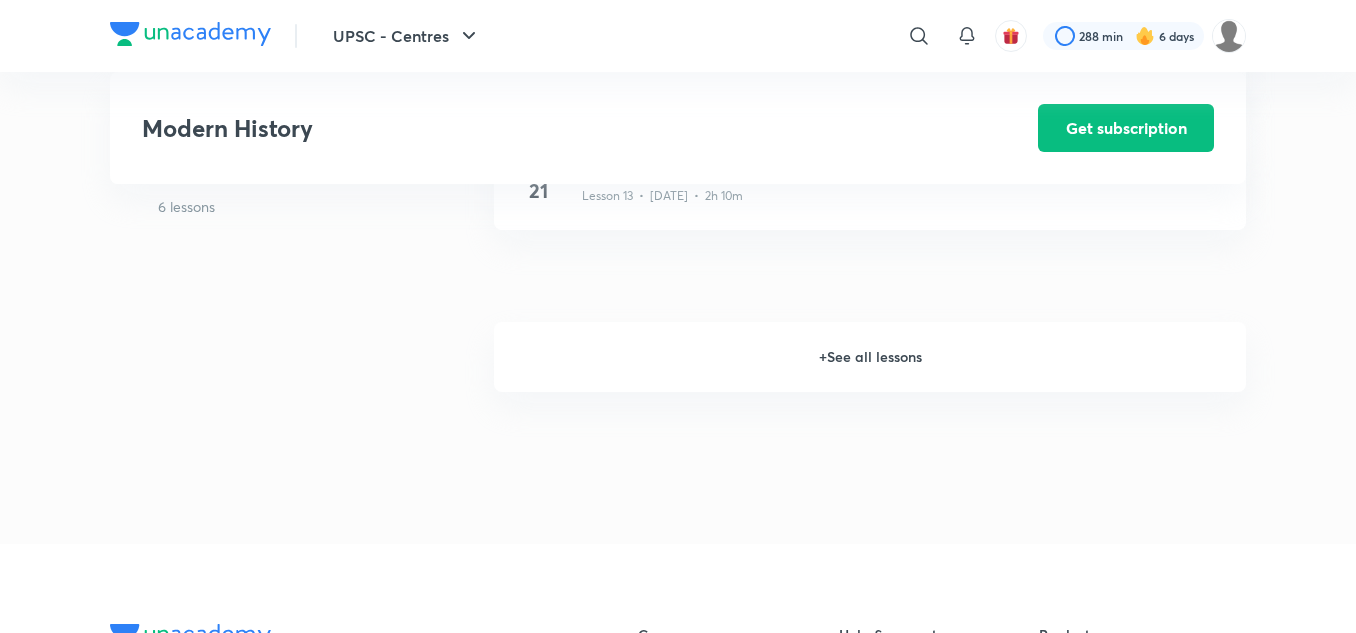 click on "+  See all lessons" at bounding box center (870, 357) 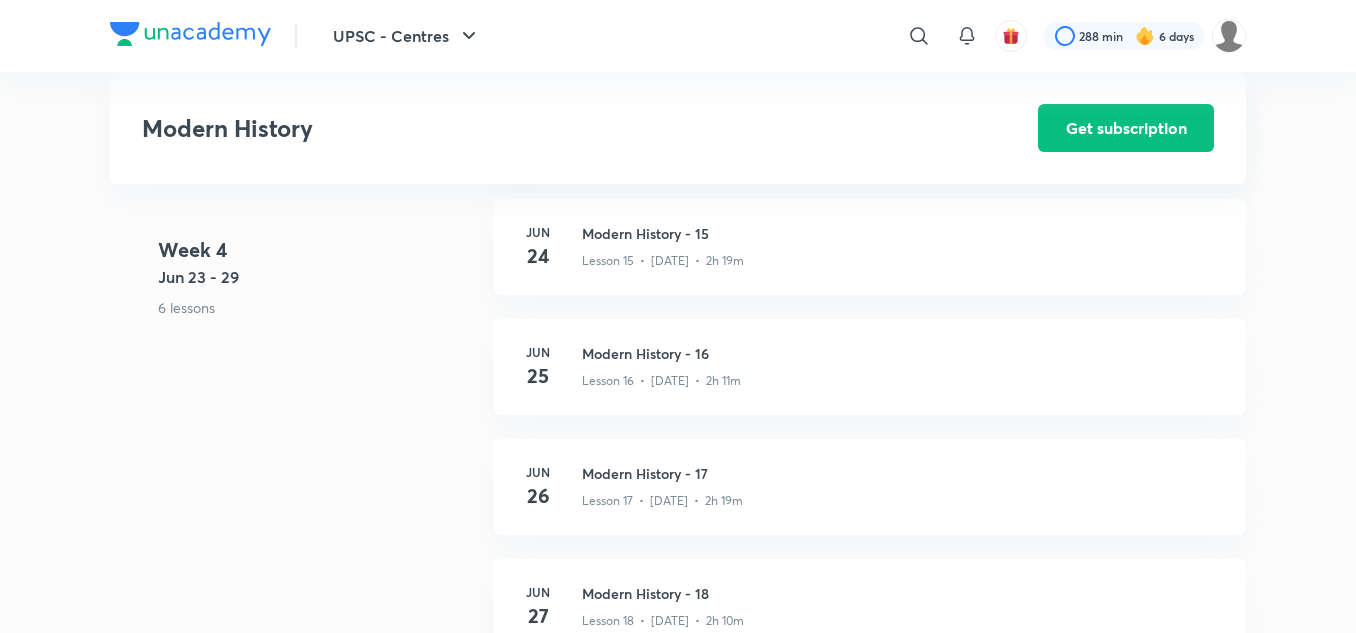 scroll, scrollTop: 2467, scrollLeft: 0, axis: vertical 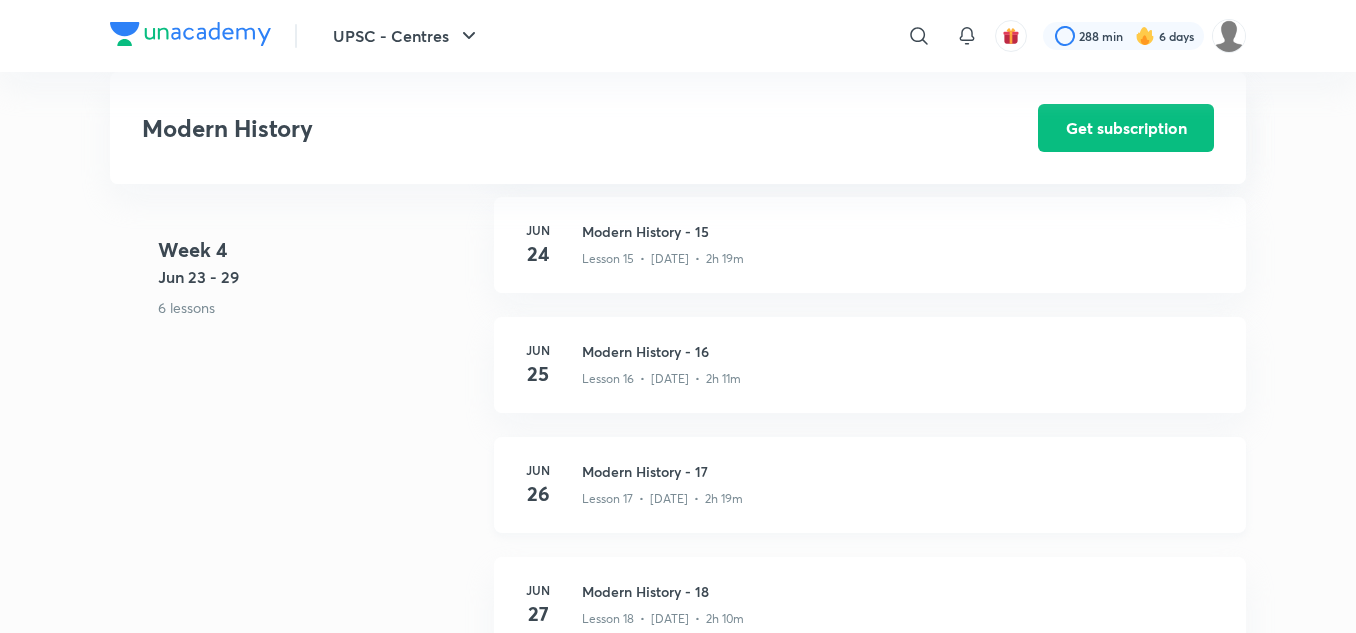 click on "Modern History - 17" at bounding box center [902, 471] 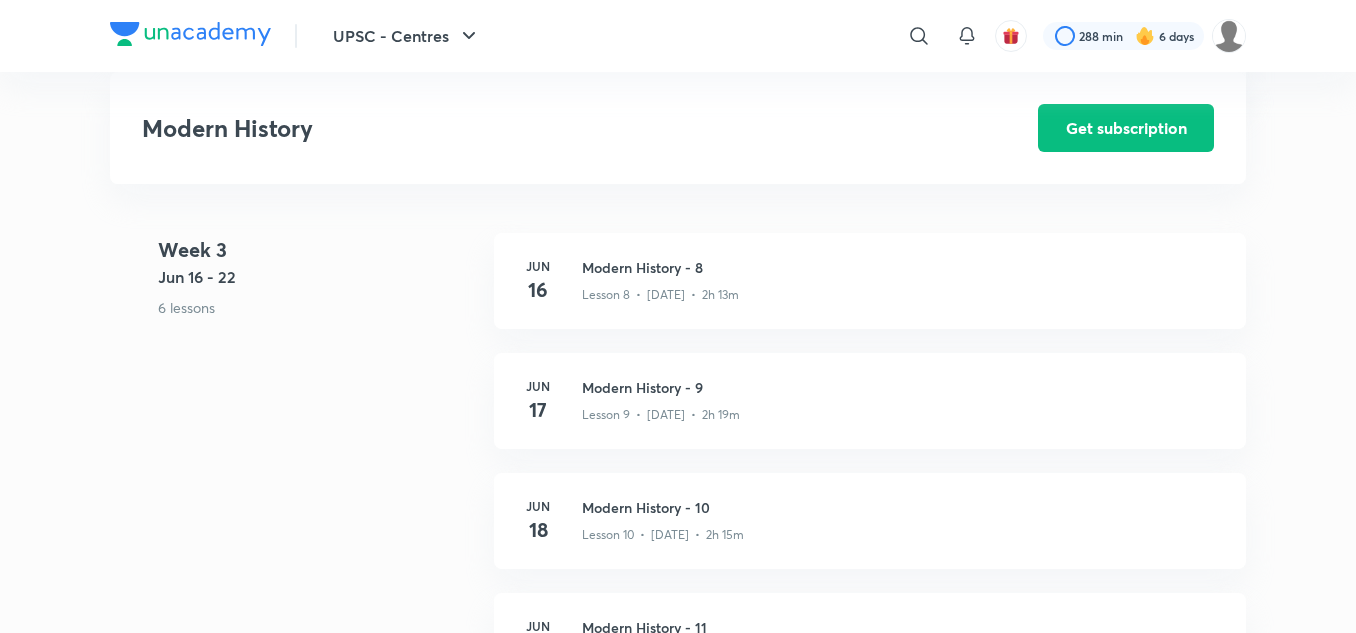 scroll, scrollTop: 1484, scrollLeft: 0, axis: vertical 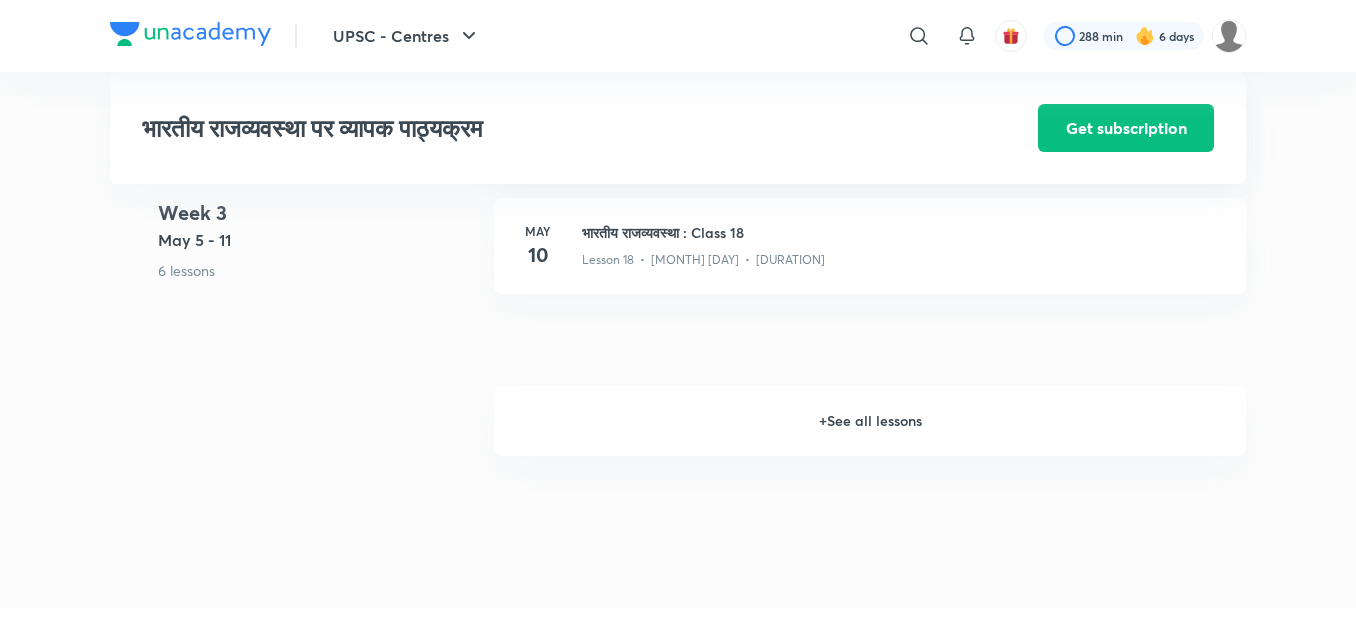click on "+  See all lessons" at bounding box center (870, 421) 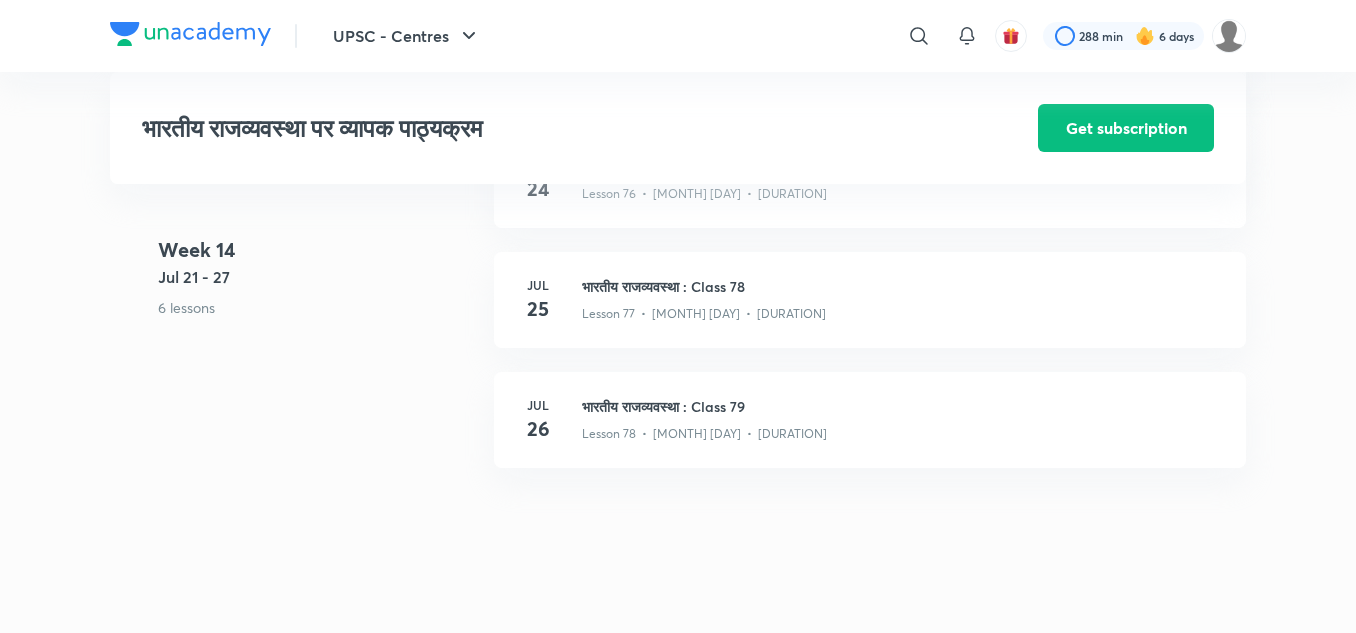 scroll, scrollTop: 11342, scrollLeft: 0, axis: vertical 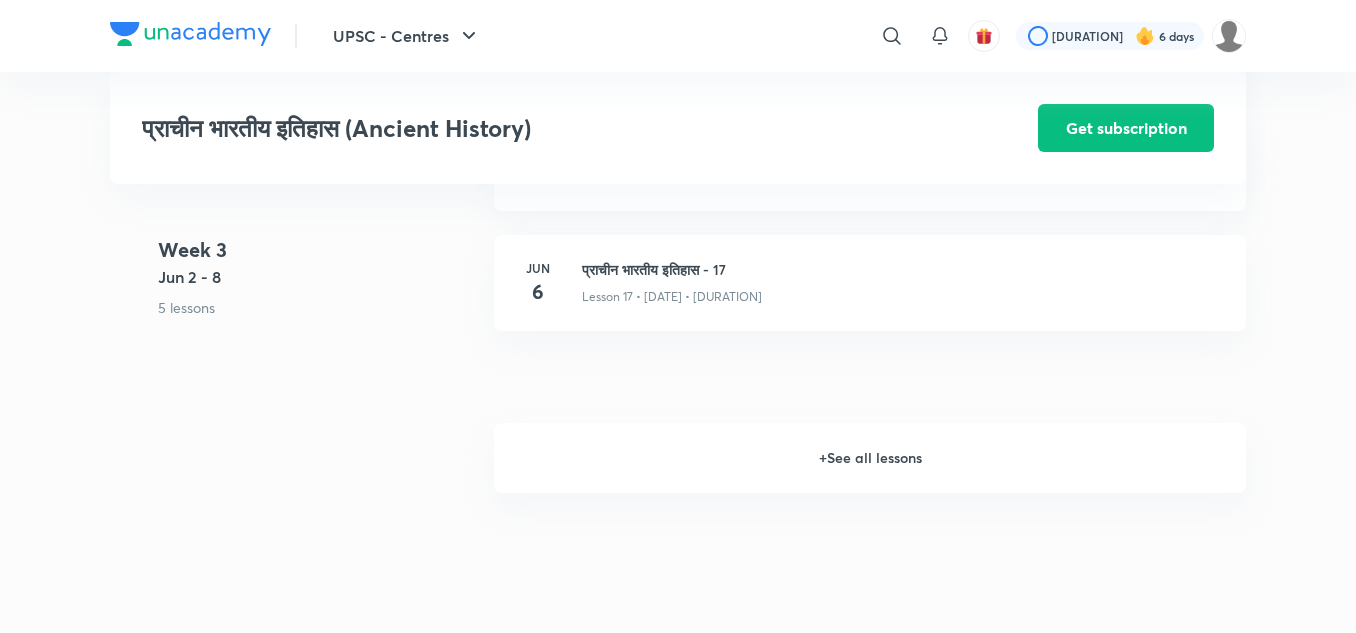 click on "+  See all lessons" at bounding box center [870, 458] 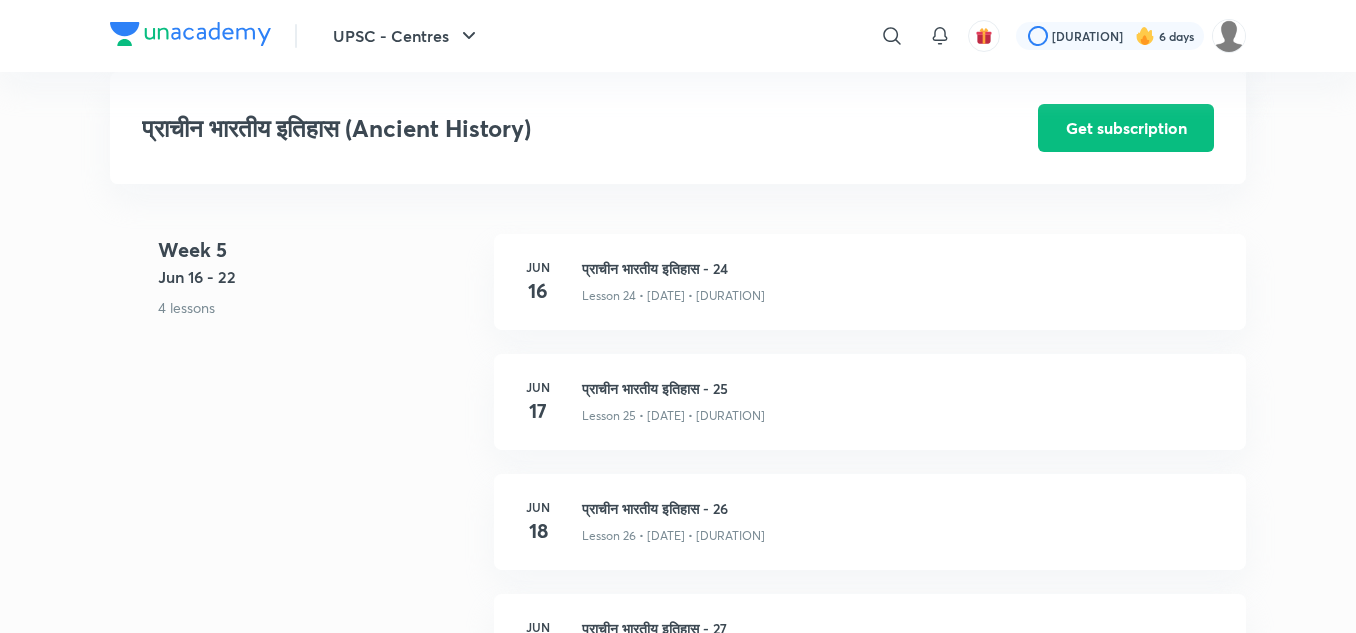 scroll, scrollTop: 3820, scrollLeft: 0, axis: vertical 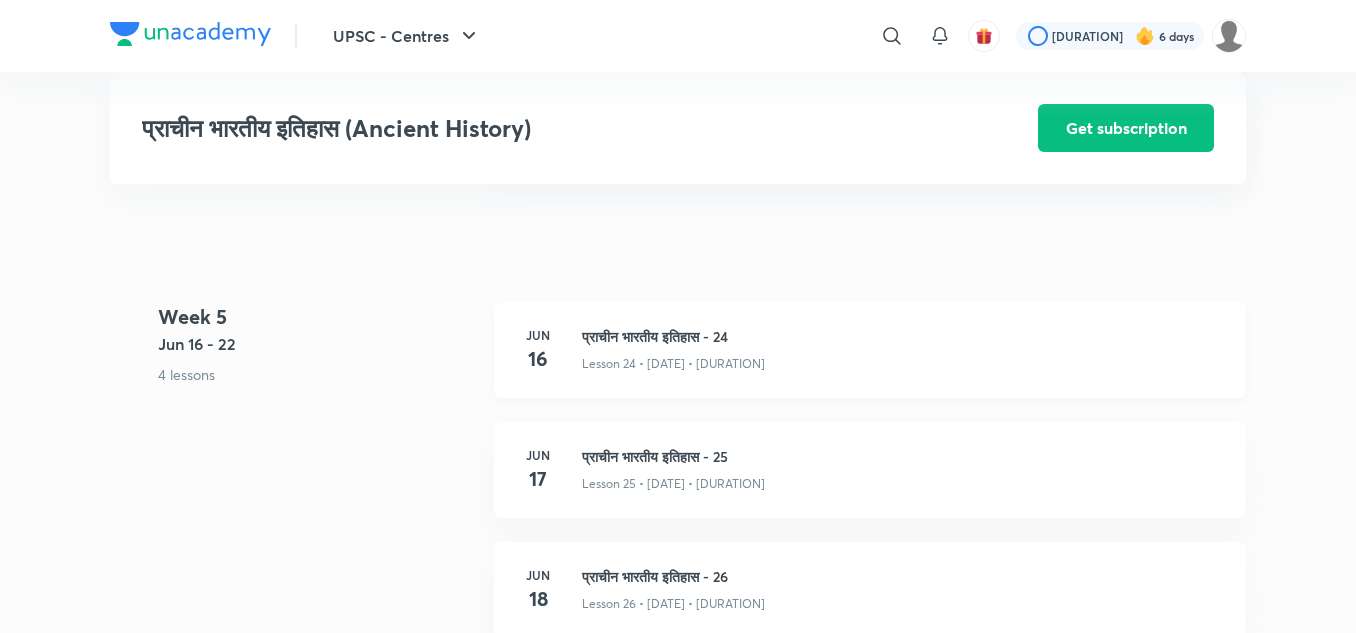 click on "प्राचीन भारतीय इतिहास - 24" at bounding box center (902, 336) 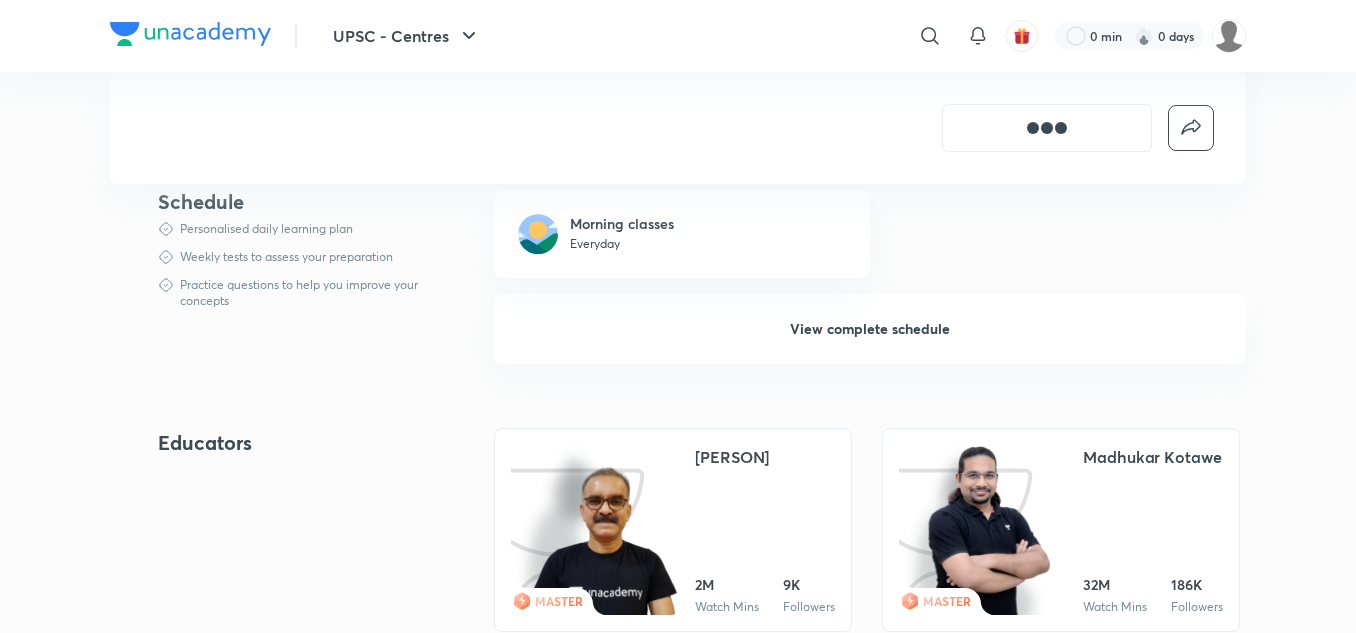 scroll, scrollTop: 1341, scrollLeft: 0, axis: vertical 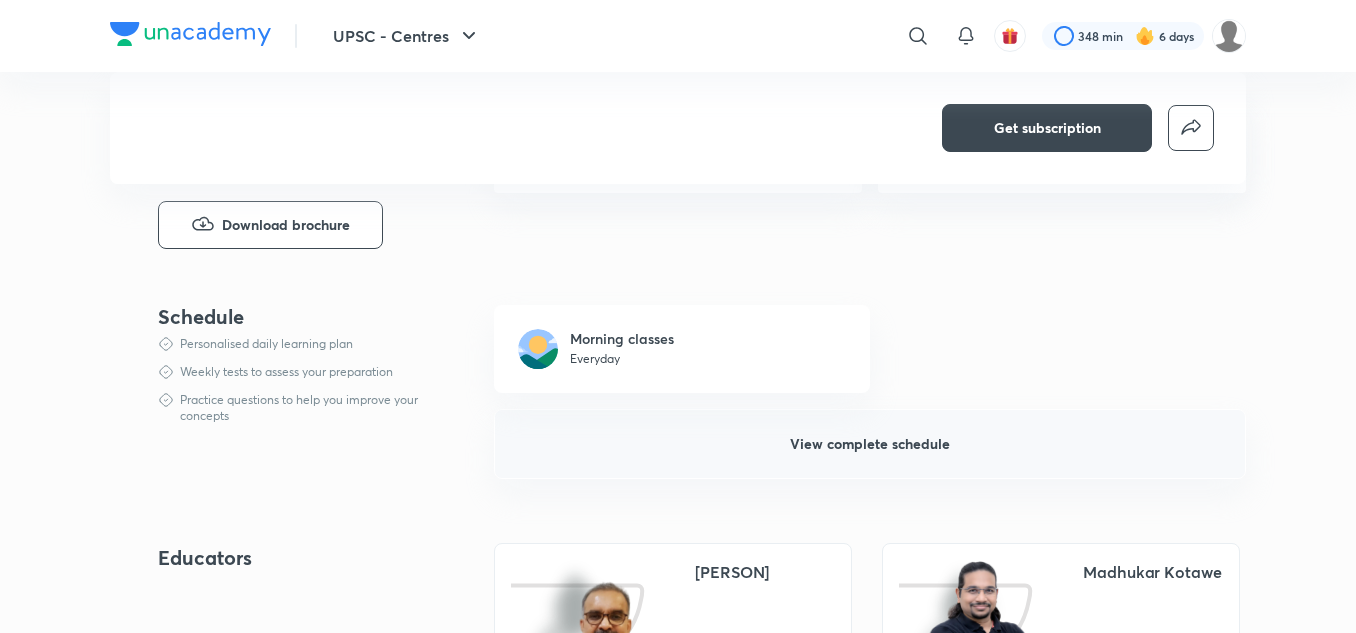 click on "View complete schedule" at bounding box center [870, 444] 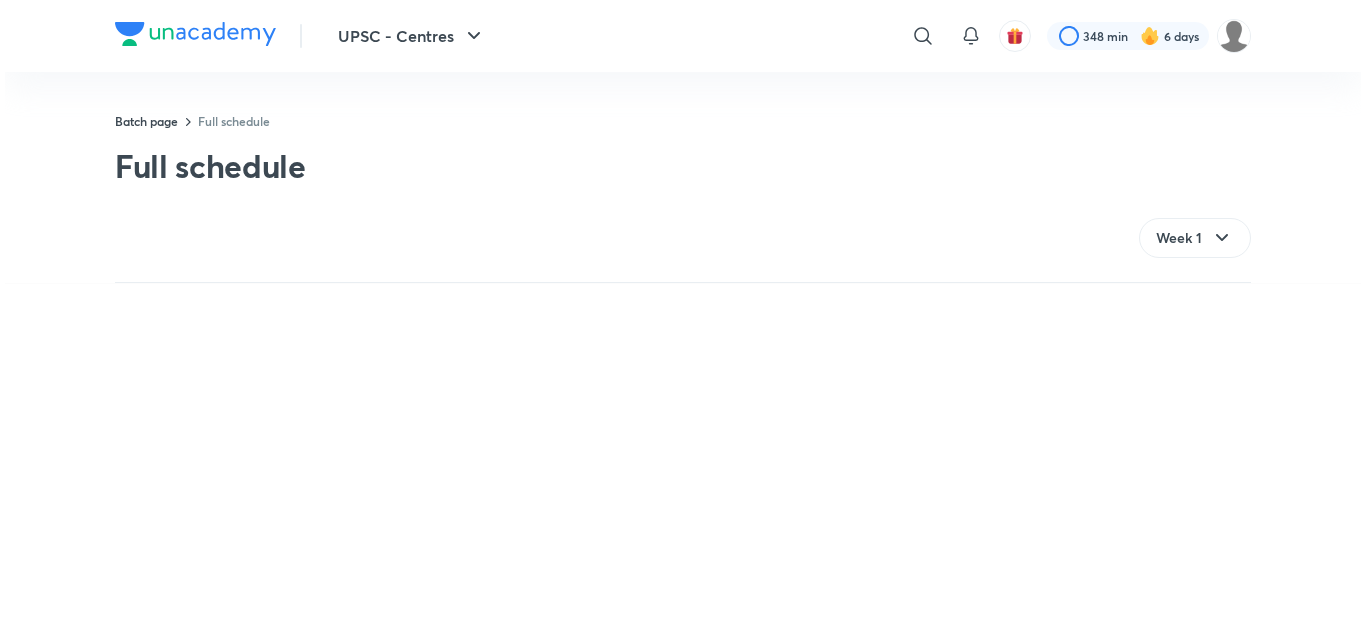 scroll, scrollTop: 0, scrollLeft: 0, axis: both 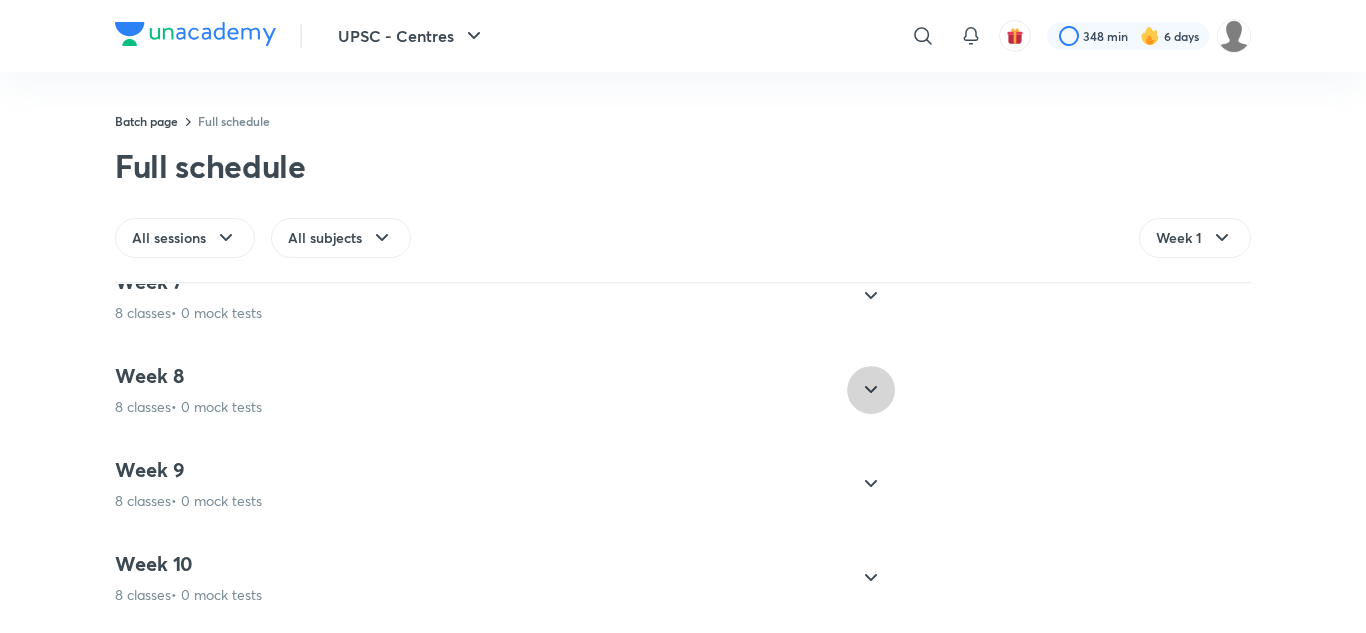 click 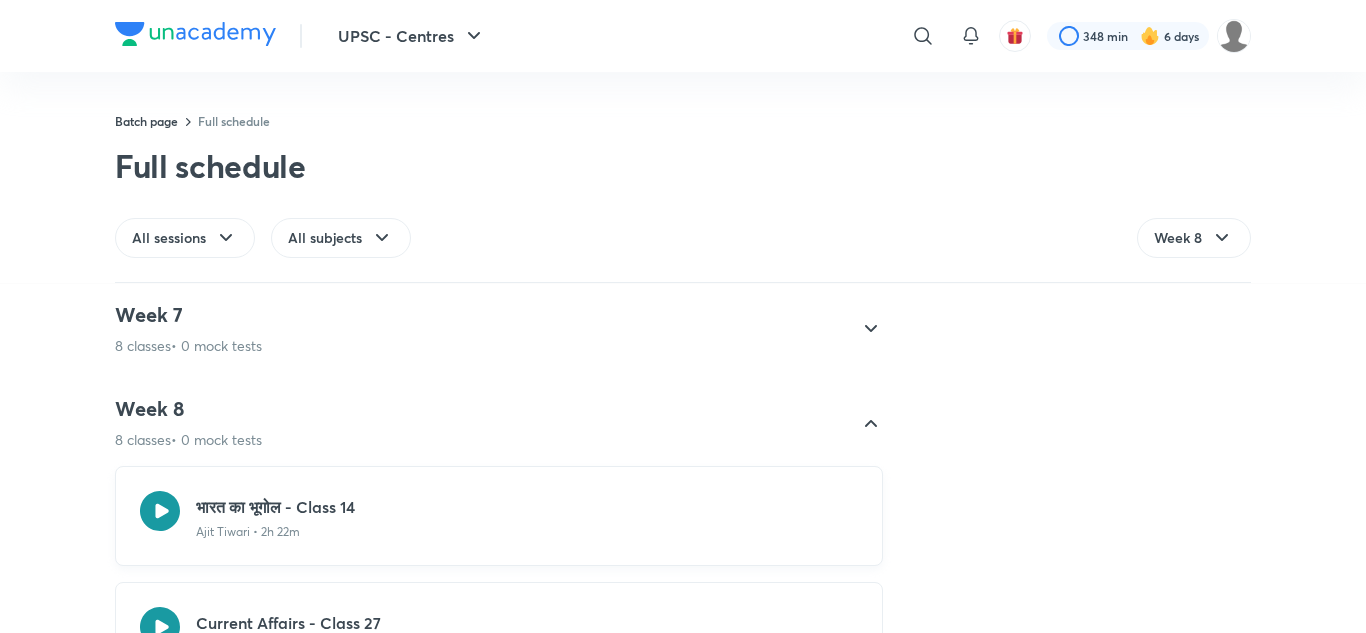 scroll, scrollTop: 568, scrollLeft: 0, axis: vertical 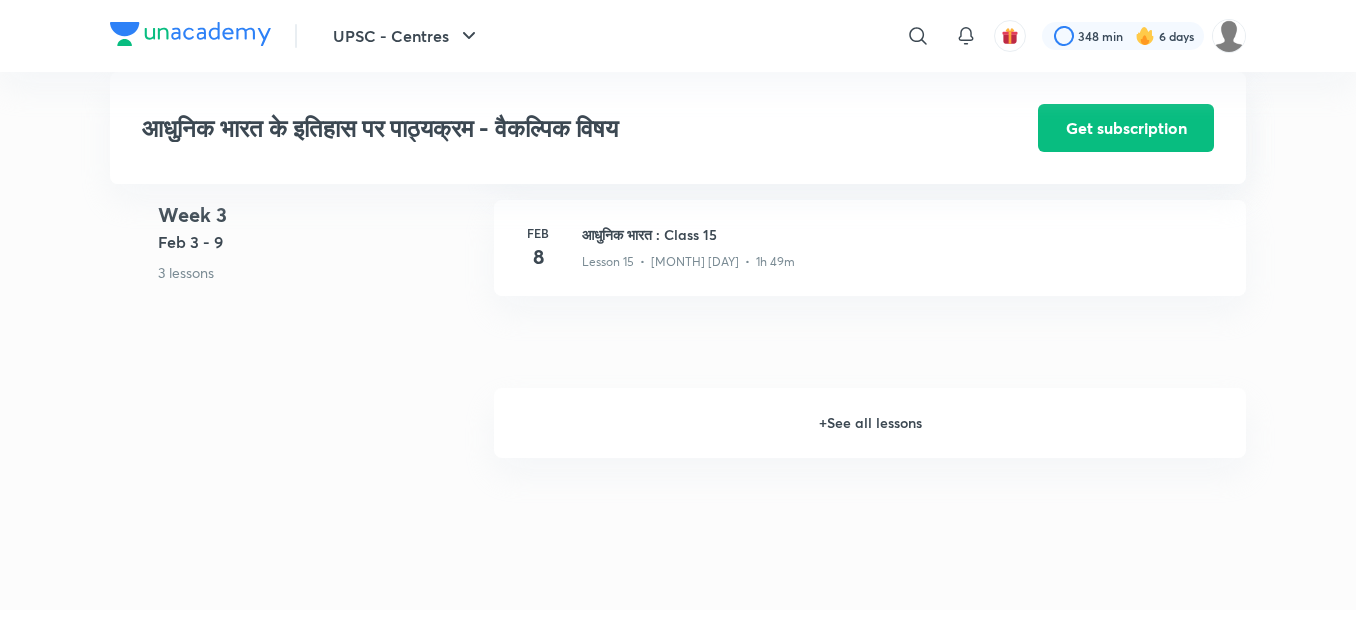 click on "+  See all lessons" at bounding box center [870, 423] 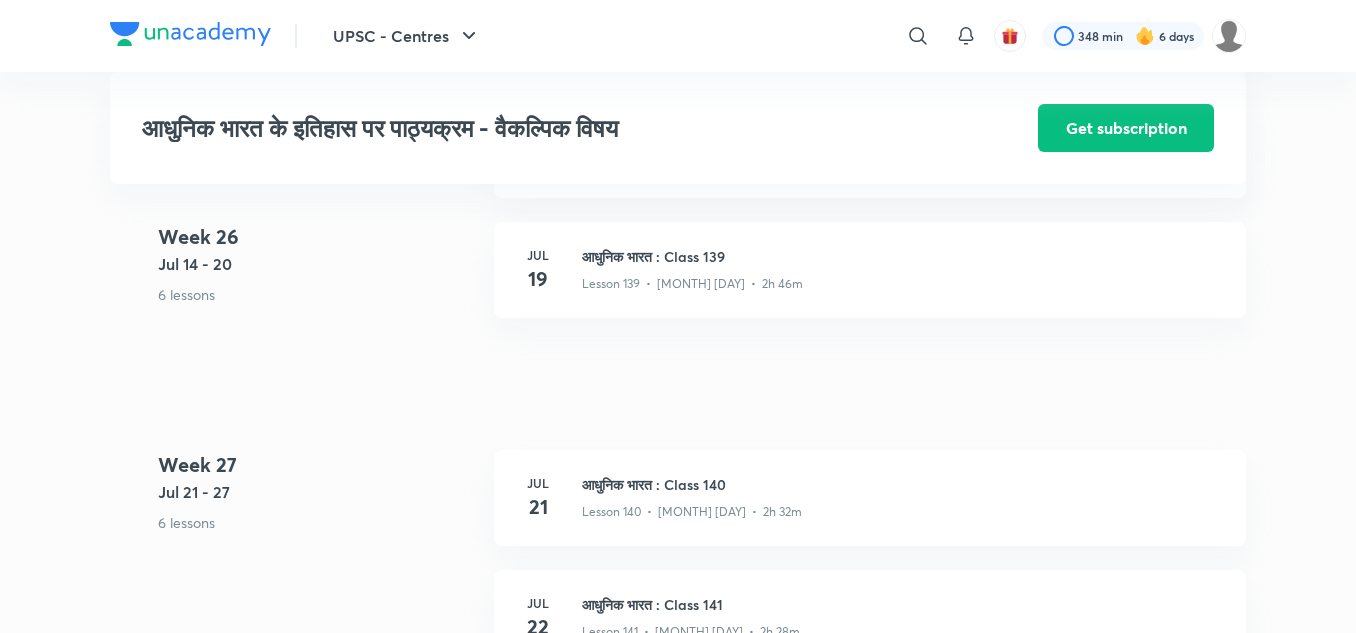scroll, scrollTop: 19966, scrollLeft: 0, axis: vertical 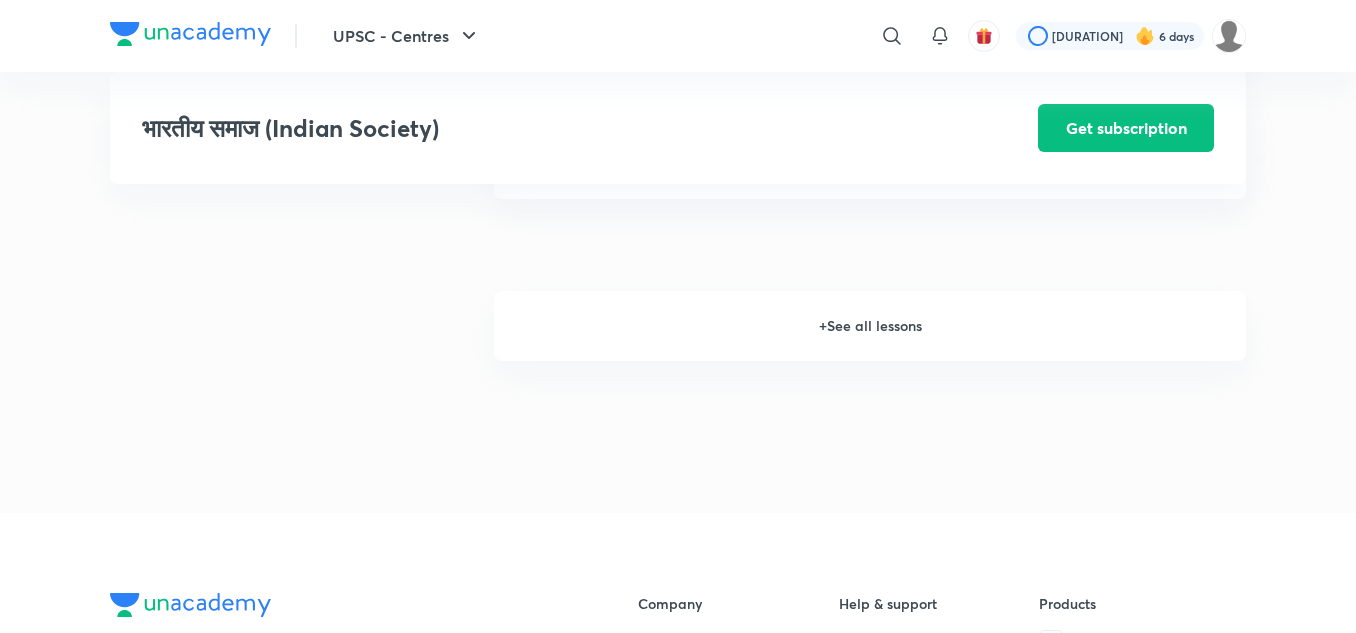 click on "+  See all lessons" at bounding box center [870, 326] 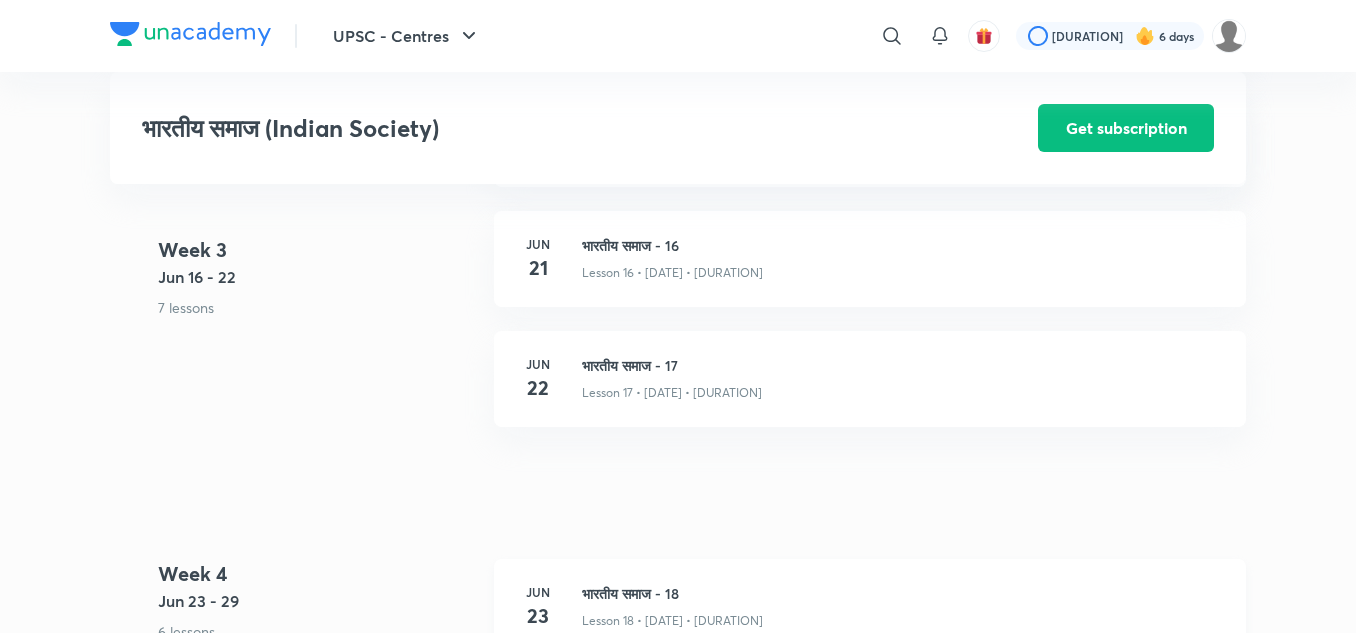 scroll, scrollTop: 2918, scrollLeft: 0, axis: vertical 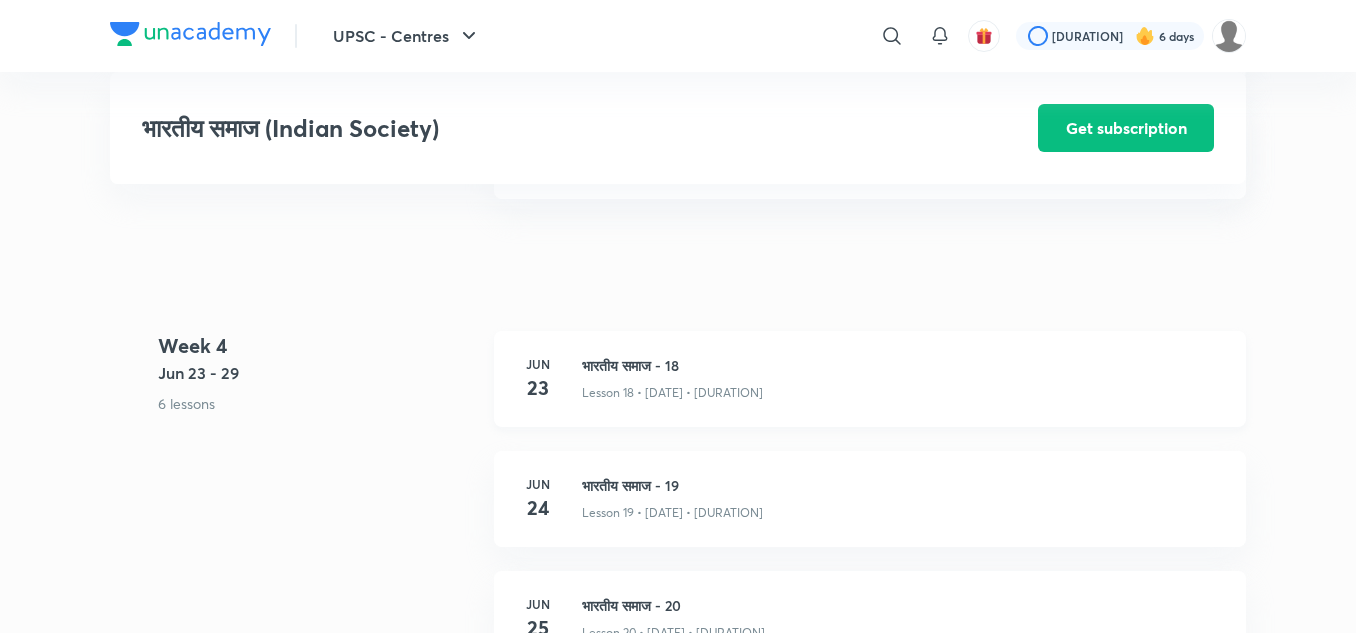 click on "भारतीय समाज - 18" at bounding box center [902, 365] 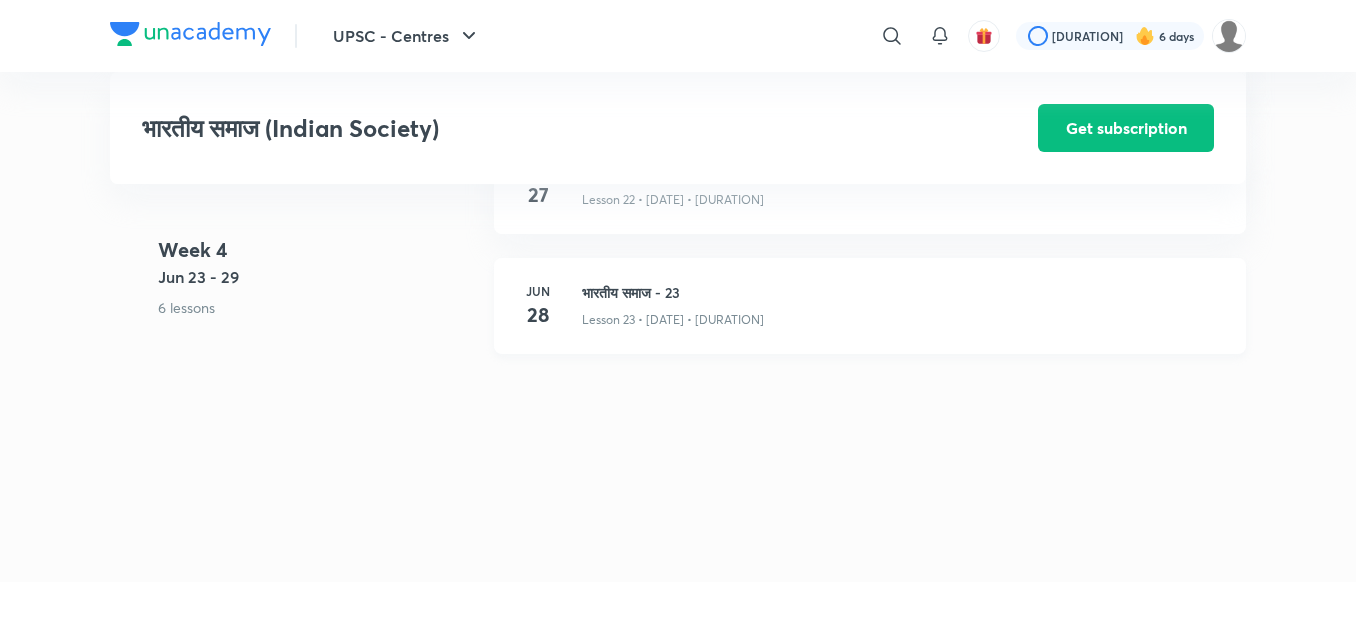 scroll, scrollTop: 3557, scrollLeft: 0, axis: vertical 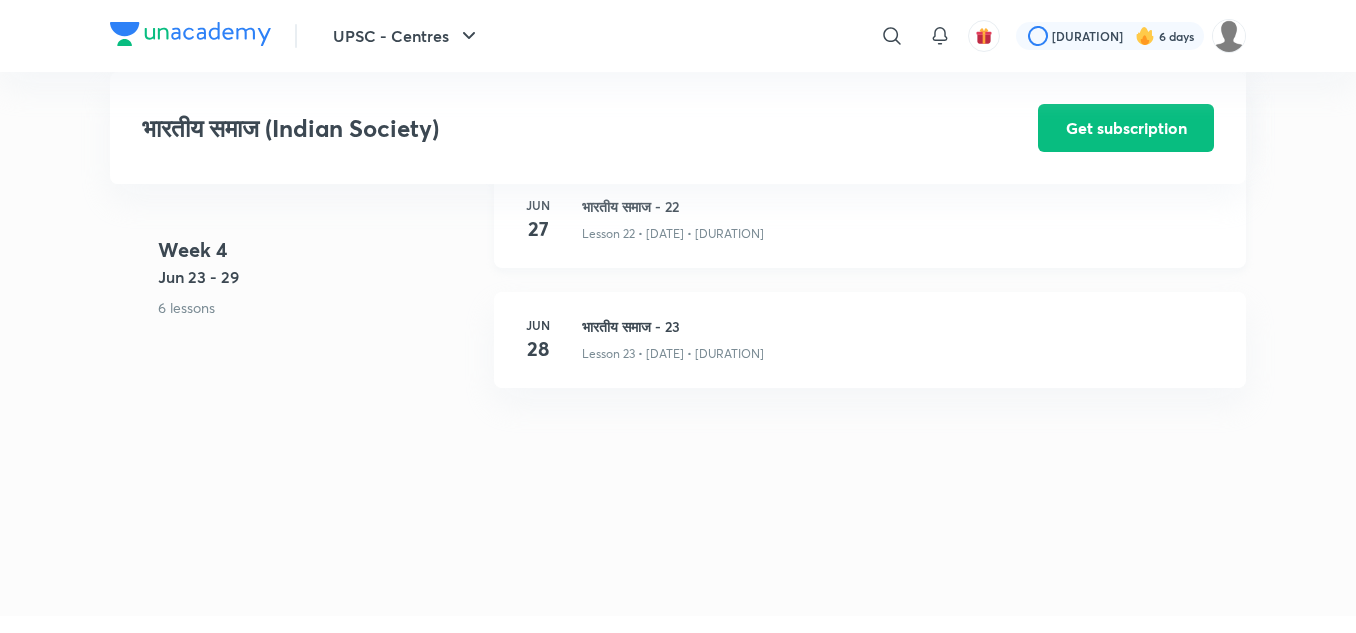 click on "भारतीय समाज - 22" at bounding box center (902, 206) 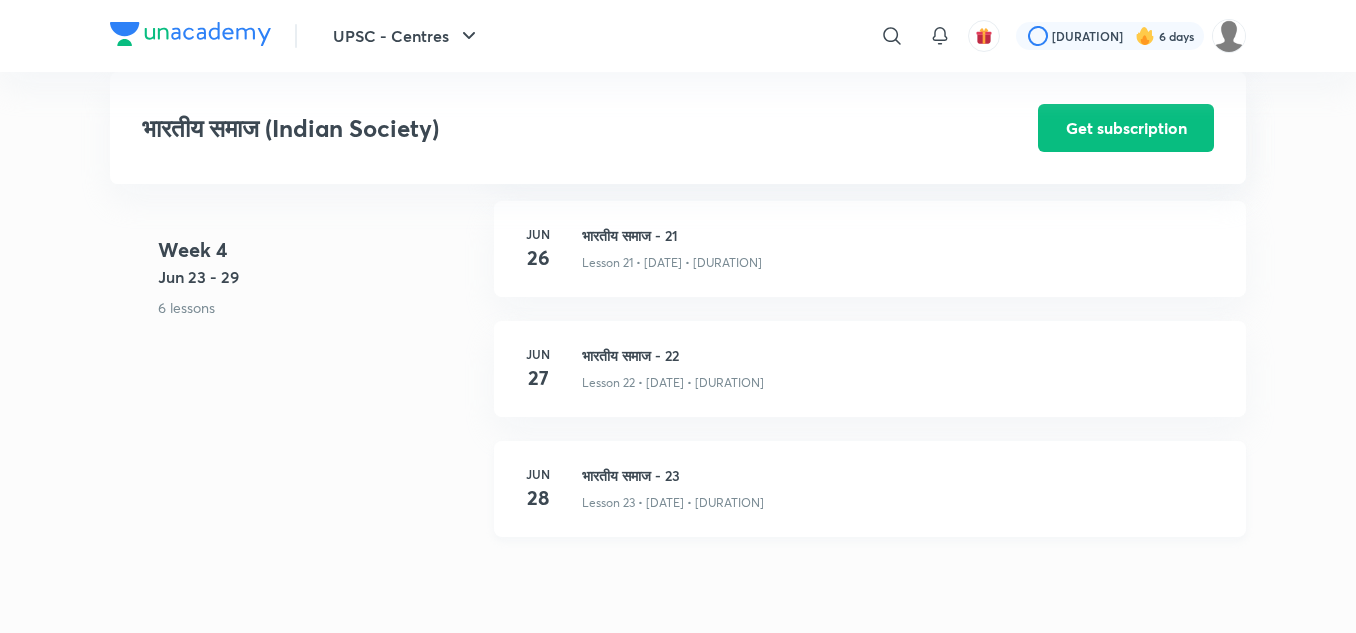 scroll, scrollTop: 3407, scrollLeft: 0, axis: vertical 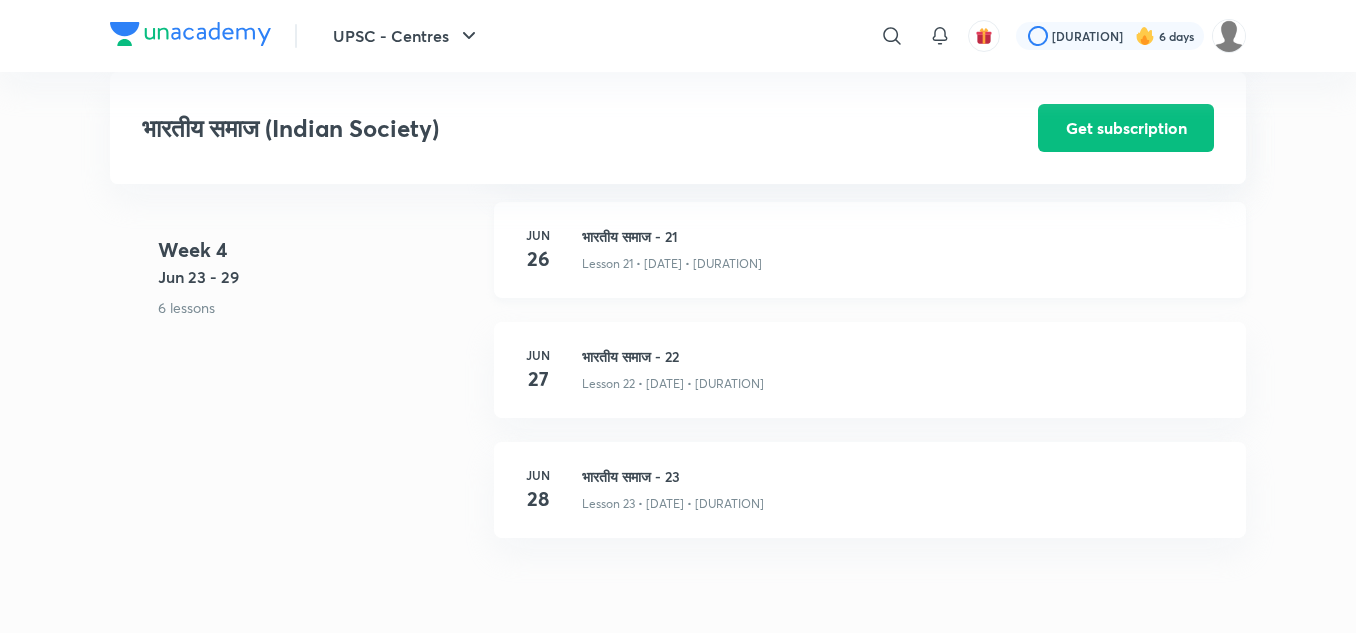 click on "भारतीय समाज - 21" at bounding box center [902, 236] 